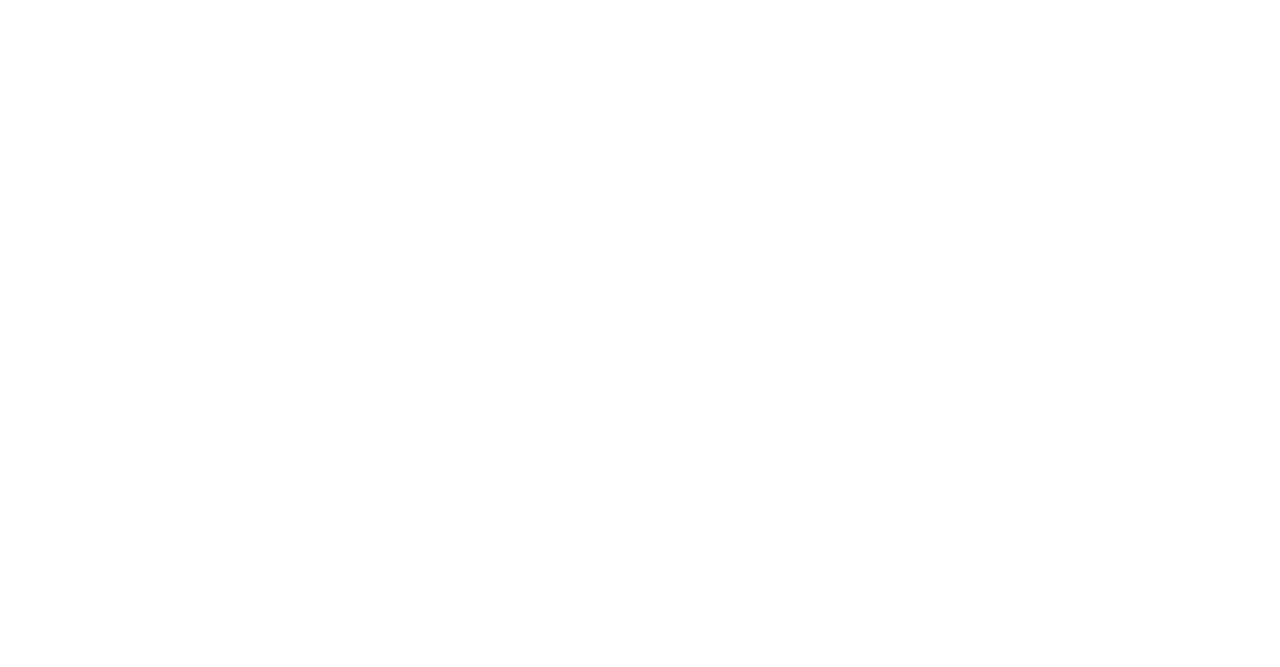 scroll, scrollTop: 0, scrollLeft: 0, axis: both 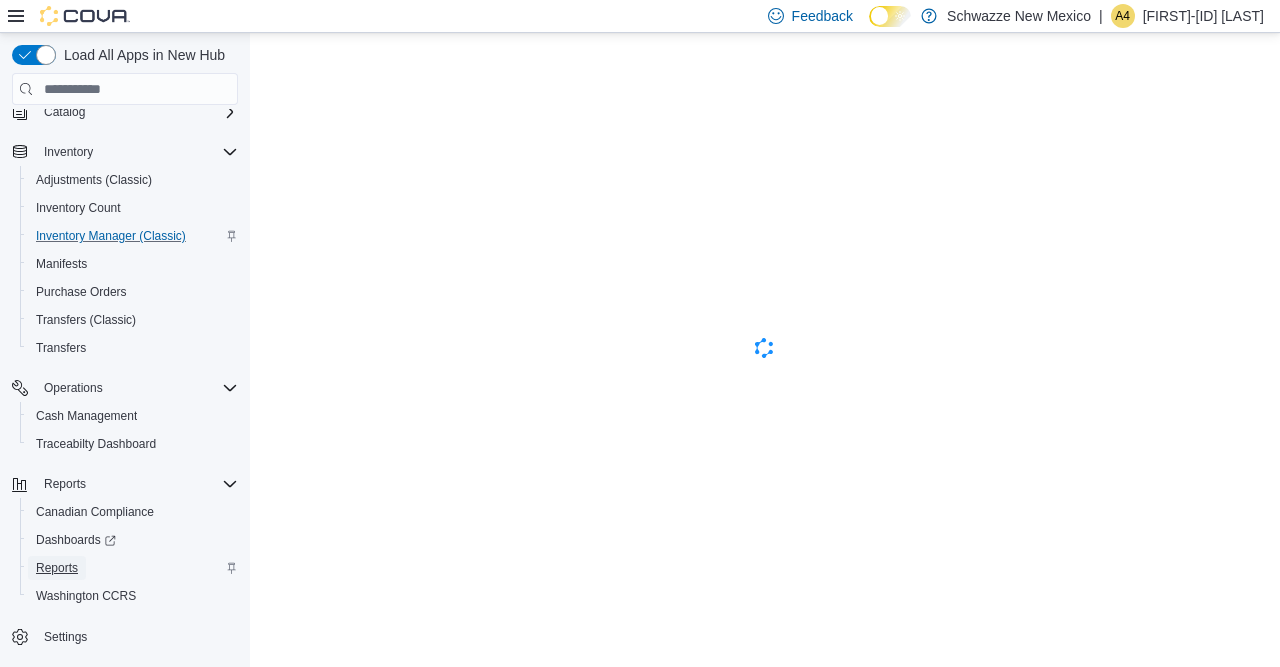 click on "Reports" at bounding box center [57, 568] 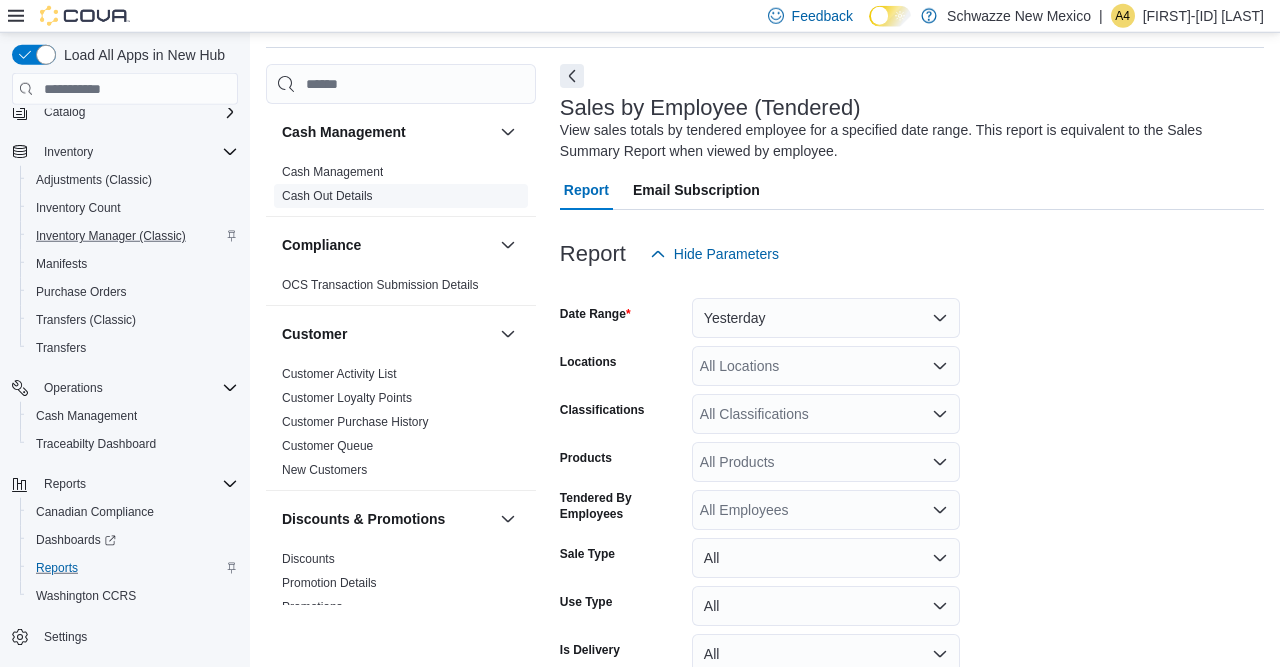 scroll, scrollTop: 67, scrollLeft: 0, axis: vertical 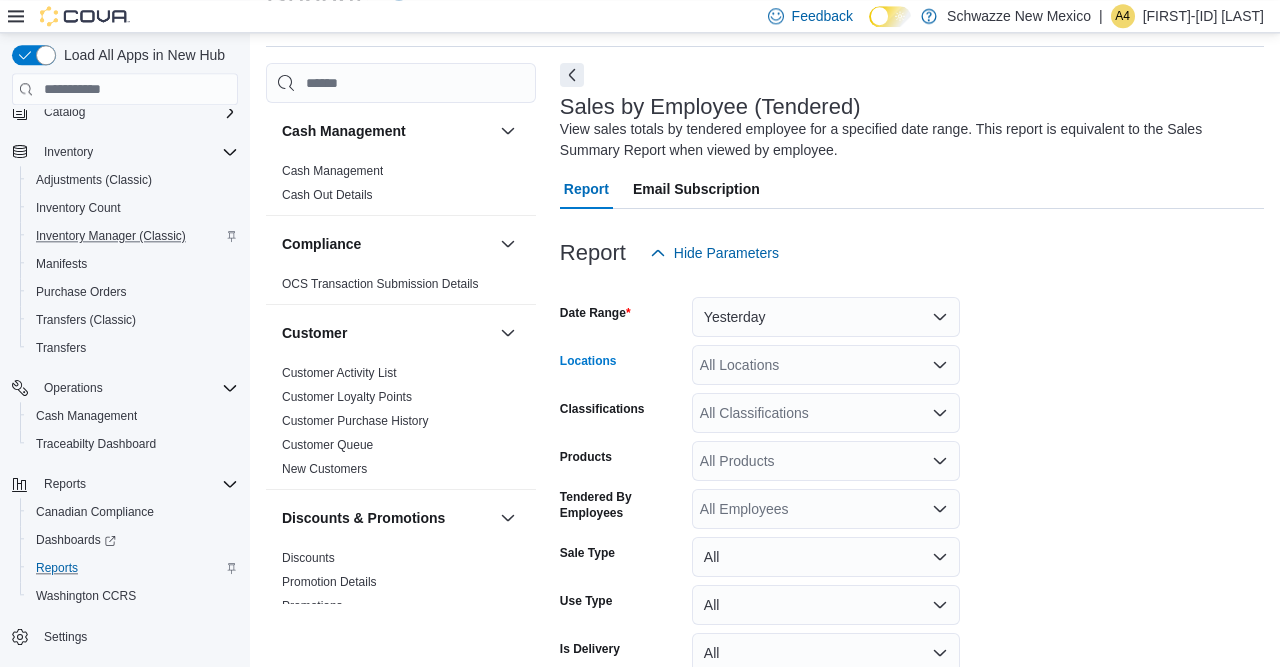 click on "All Locations" at bounding box center (826, 365) 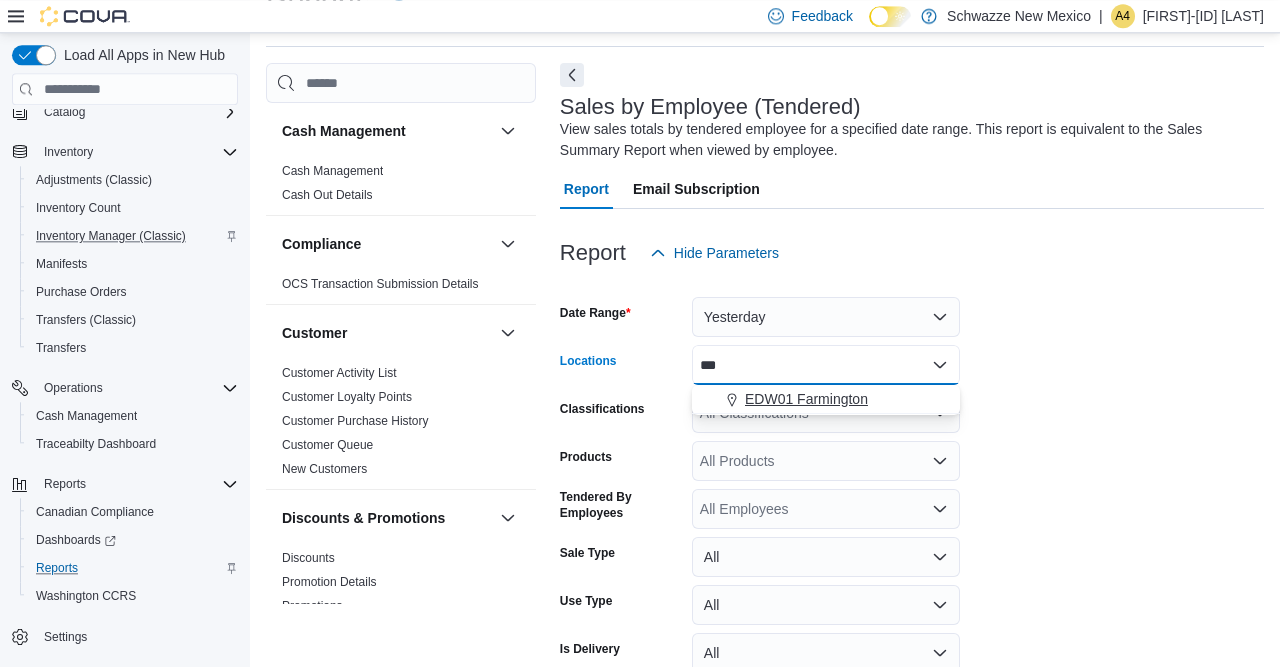 type on "***" 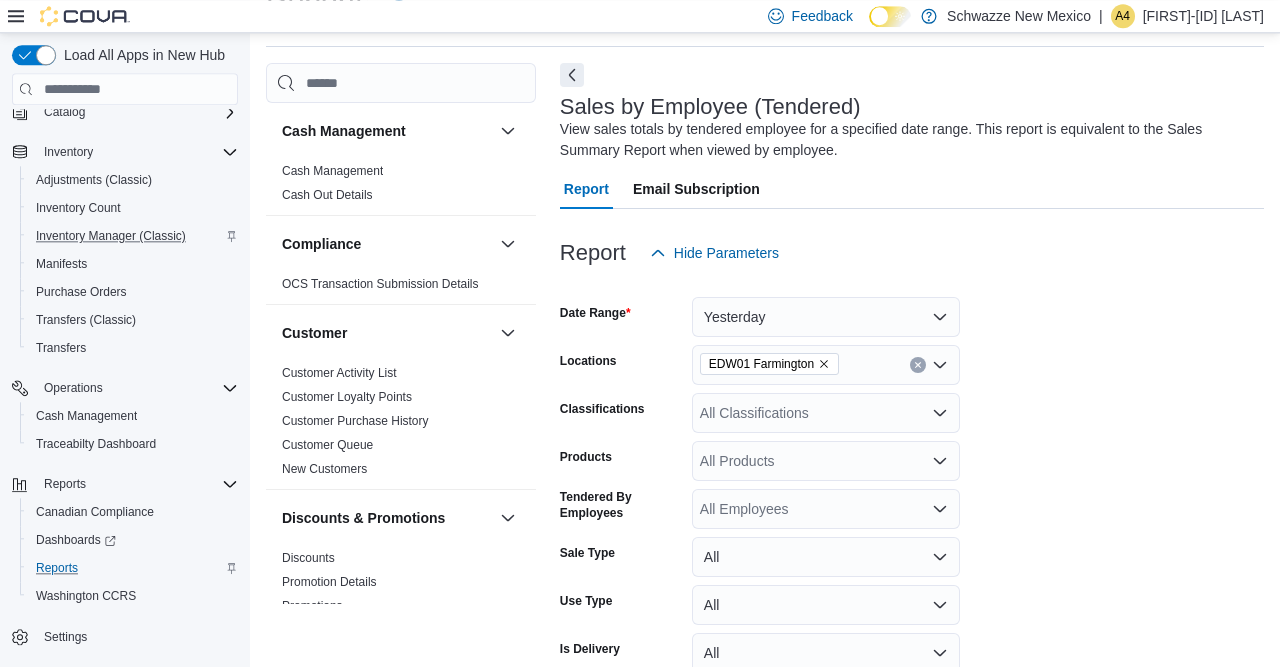 click on "Date Range Yesterday Locations EDW01 Farmington Classifications All Classifications Products All Products Tendered By Employees All Employees Sale Type All Use Type All Is Delivery All Export  Run Report" at bounding box center (912, 501) 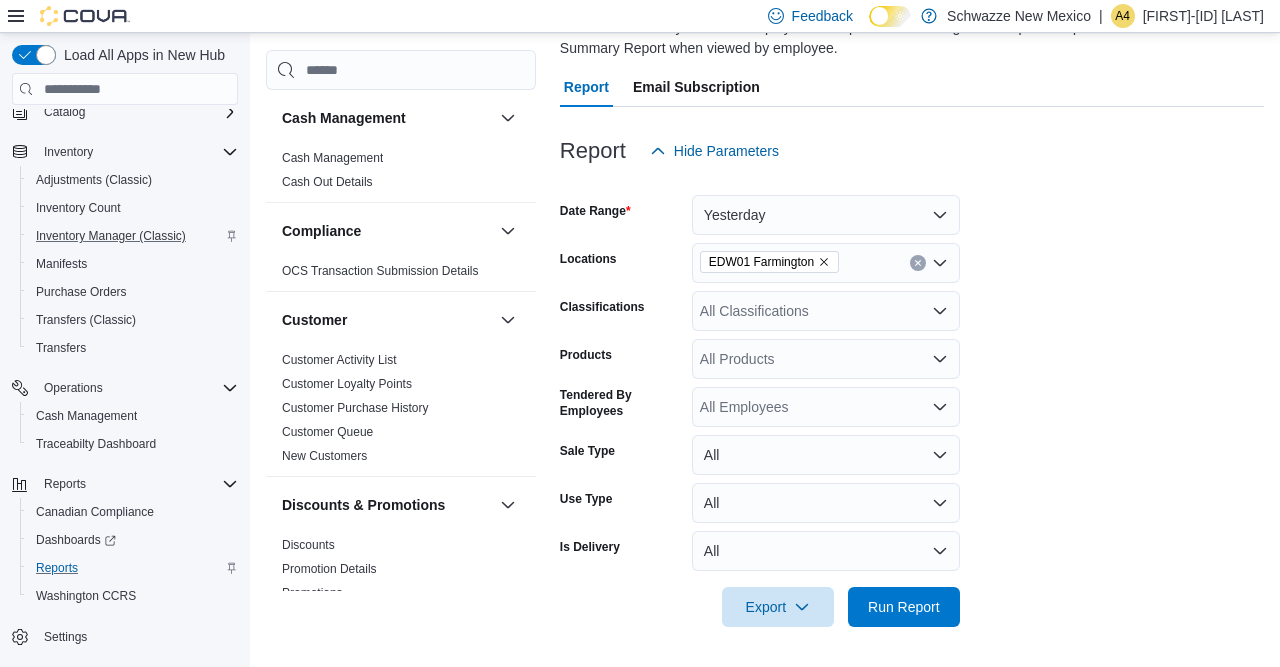 click at bounding box center [912, 579] 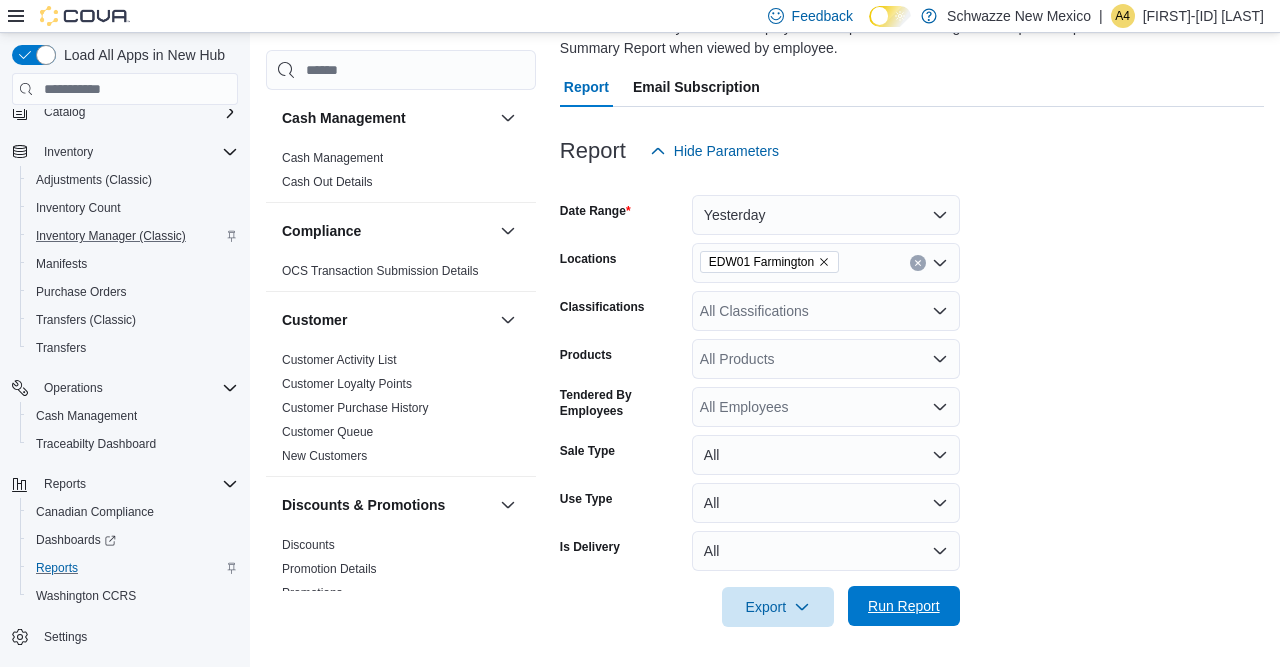 click on "Run Report" at bounding box center [904, 606] 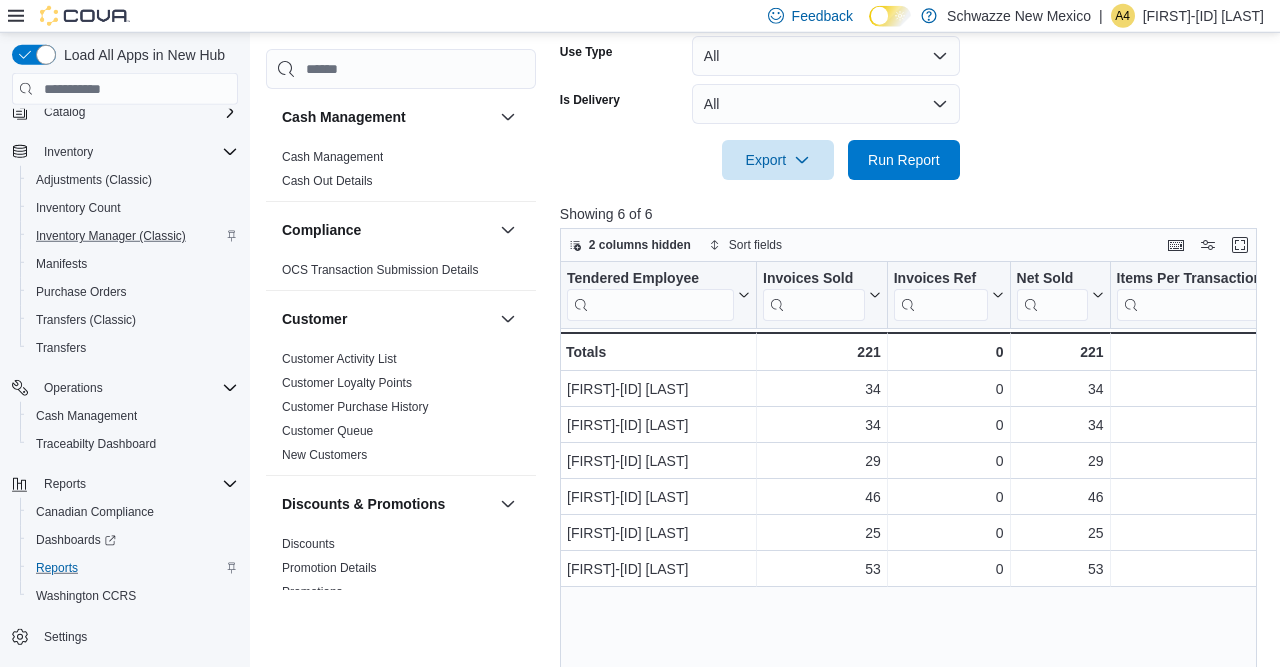 scroll, scrollTop: 726, scrollLeft: 0, axis: vertical 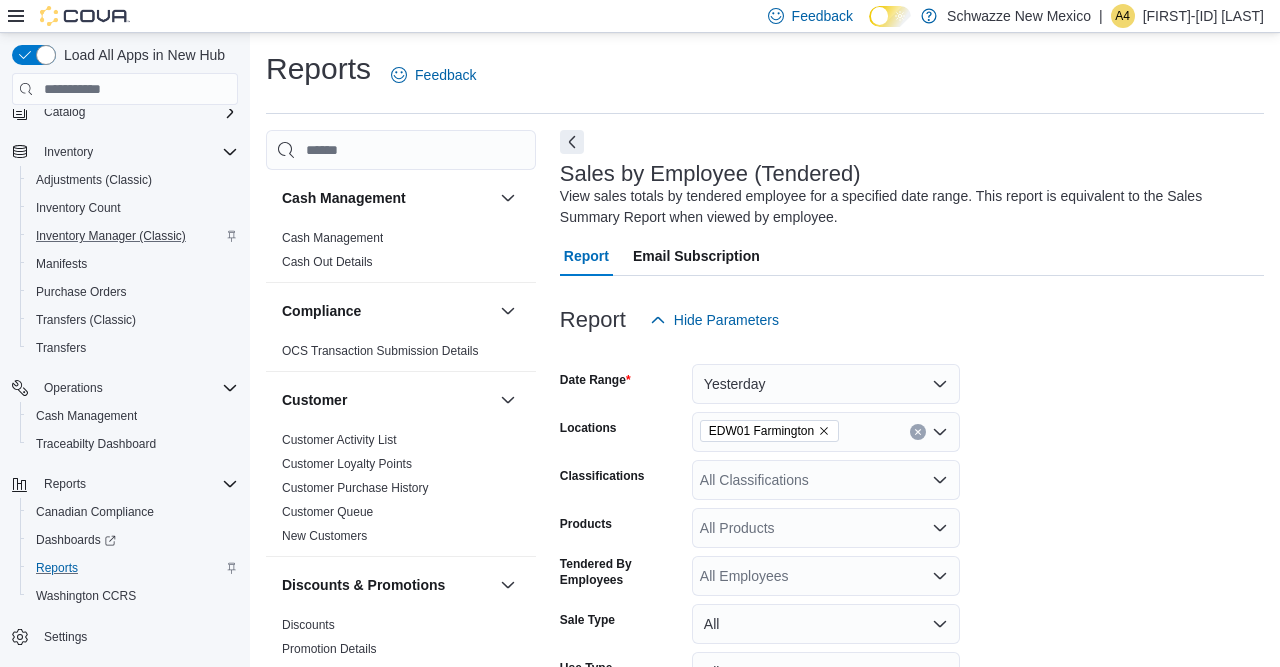 drag, startPoint x: 675, startPoint y: 117, endPoint x: 169, endPoint y: -81, distance: 543.3599 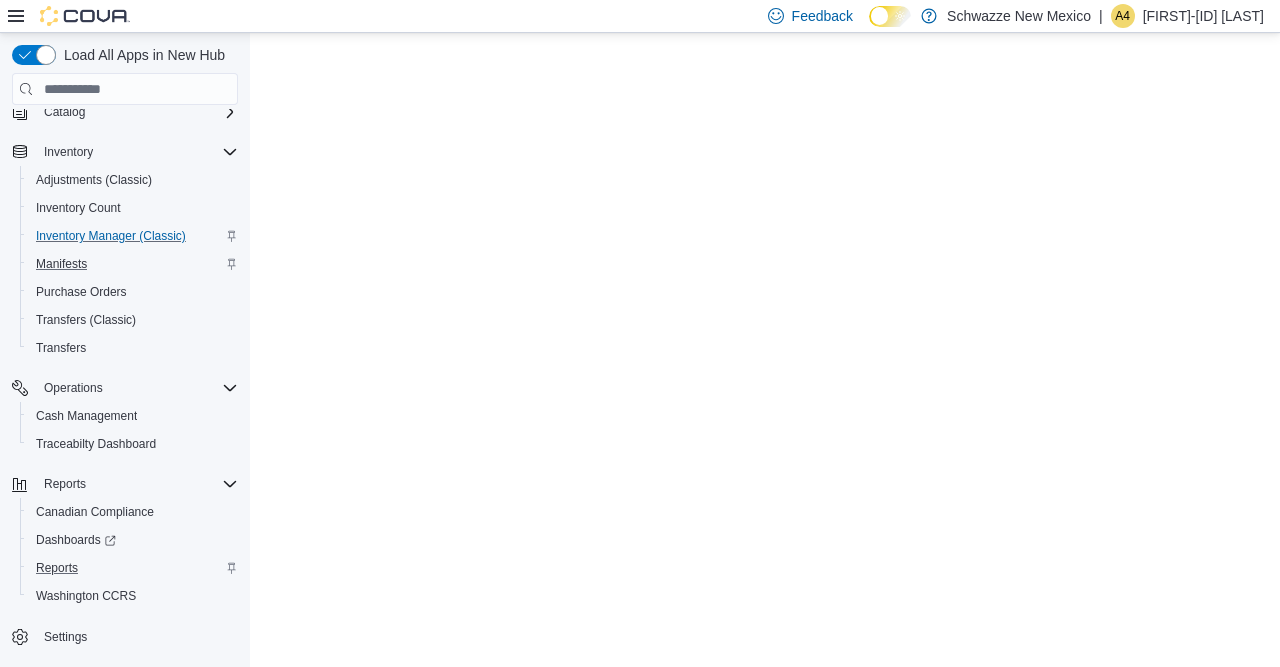 scroll, scrollTop: 0, scrollLeft: 0, axis: both 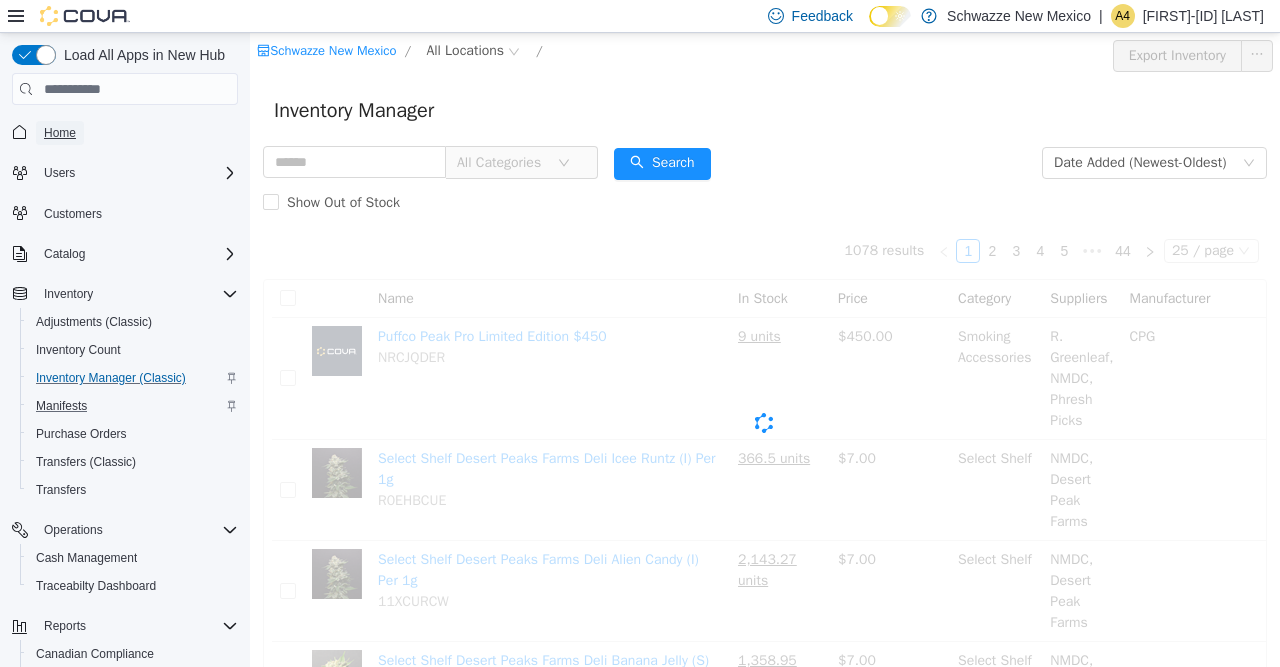 click on "Home" at bounding box center (60, 133) 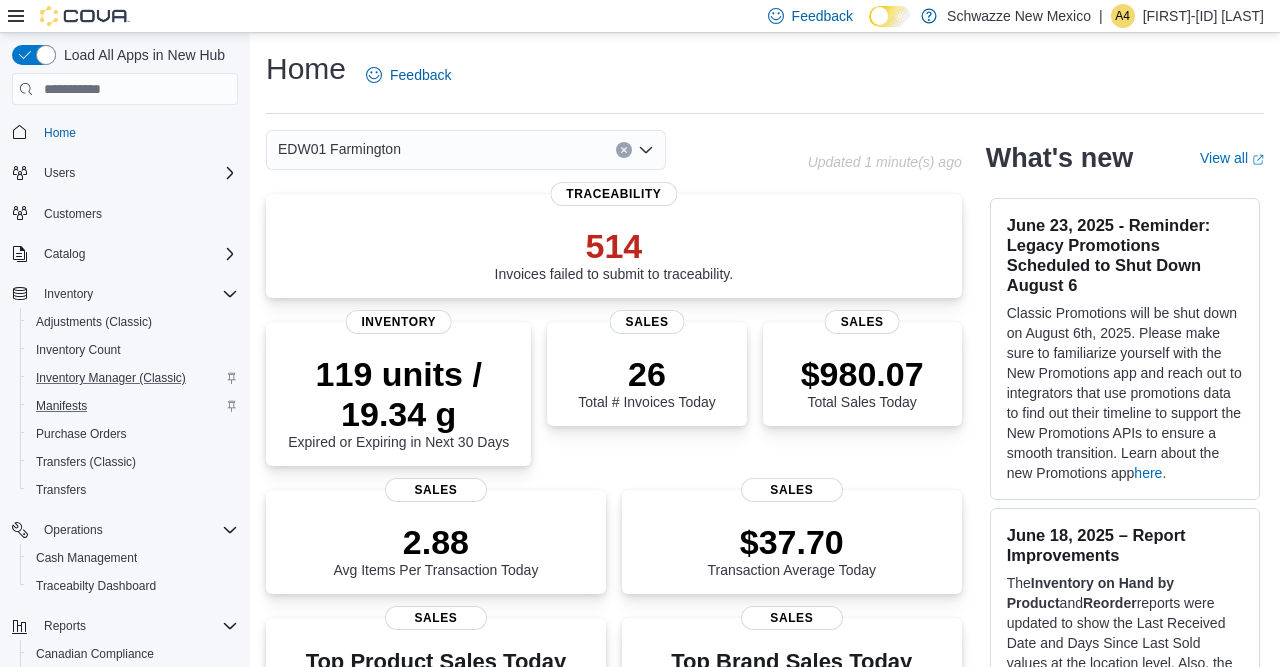 click on "Home Feedback" at bounding box center [765, 75] 